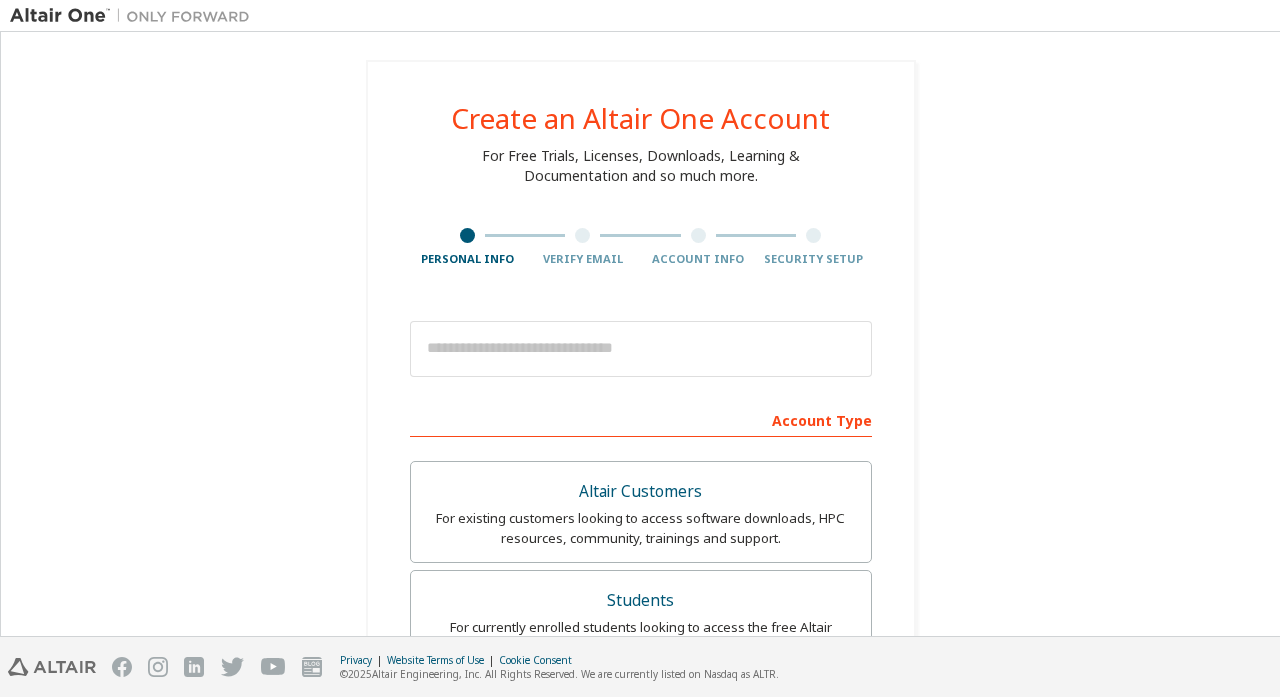 scroll, scrollTop: 0, scrollLeft: 0, axis: both 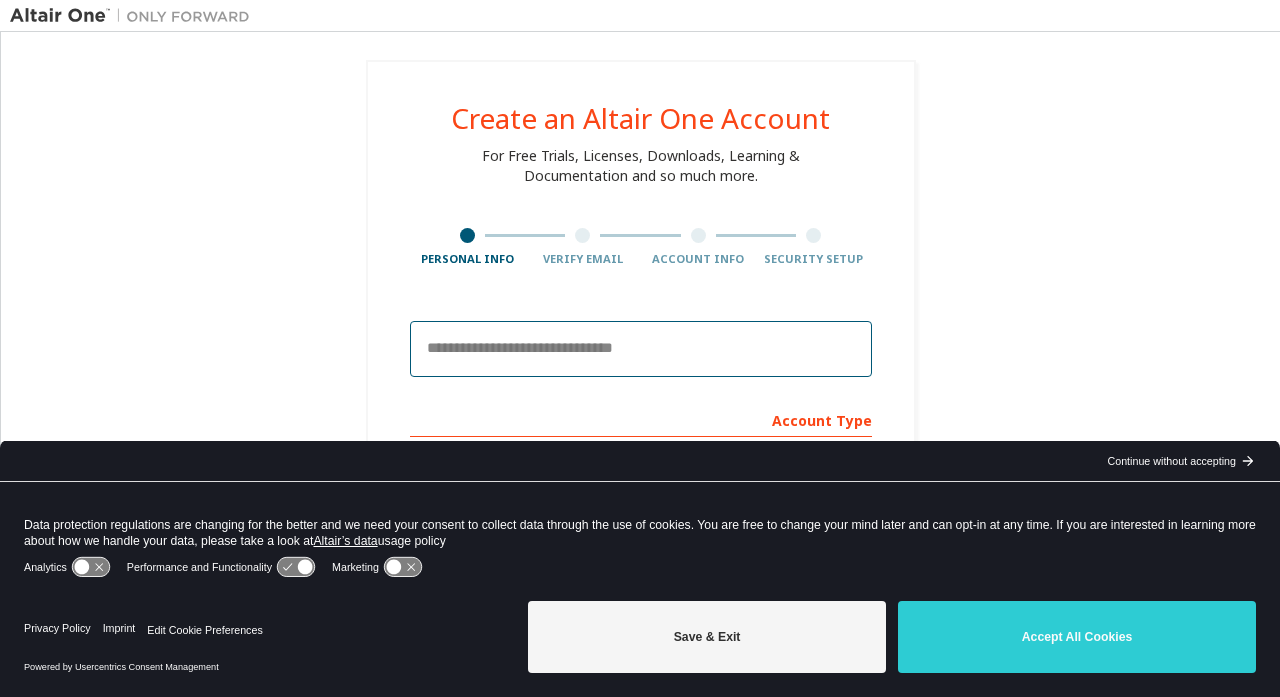 click at bounding box center [641, 349] 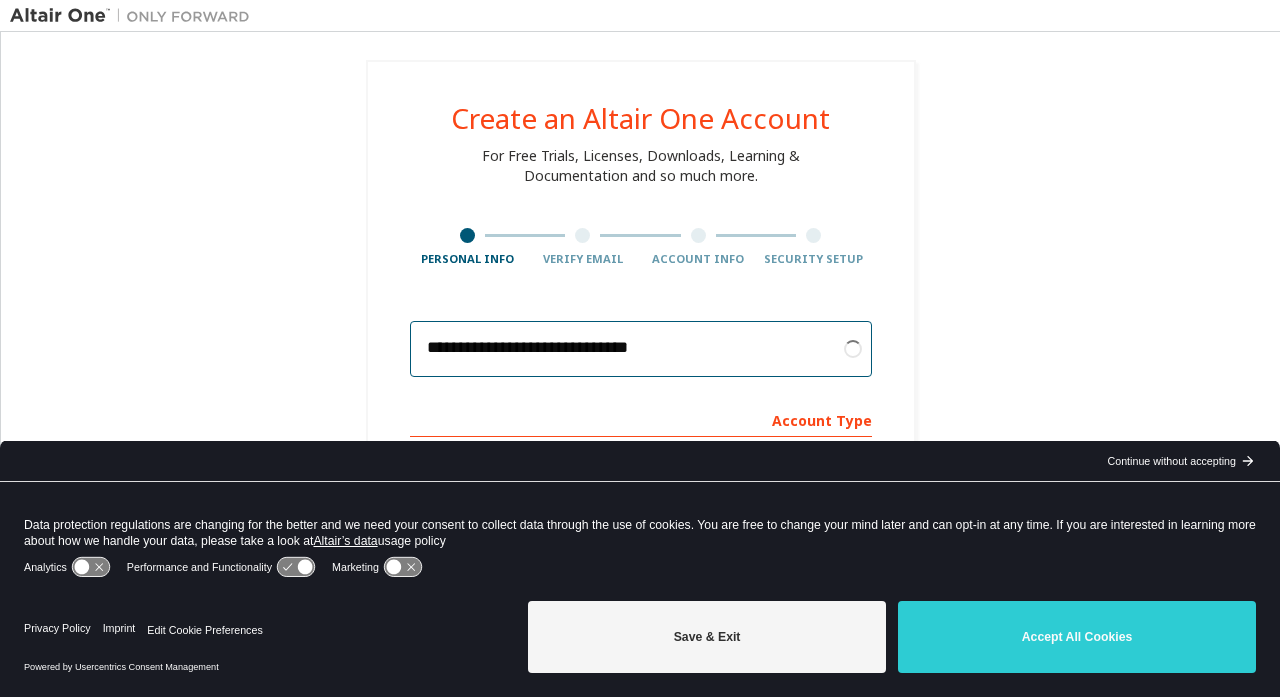 click on "**********" at bounding box center (641, 349) 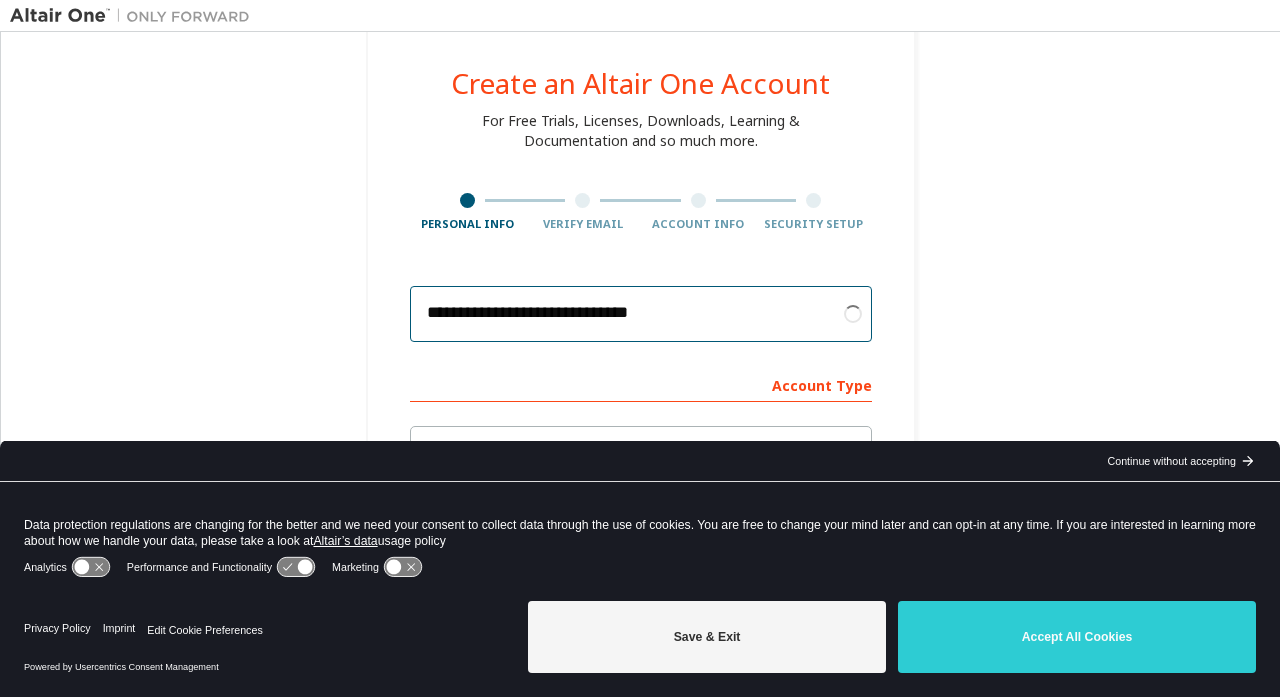 scroll, scrollTop: 62, scrollLeft: 0, axis: vertical 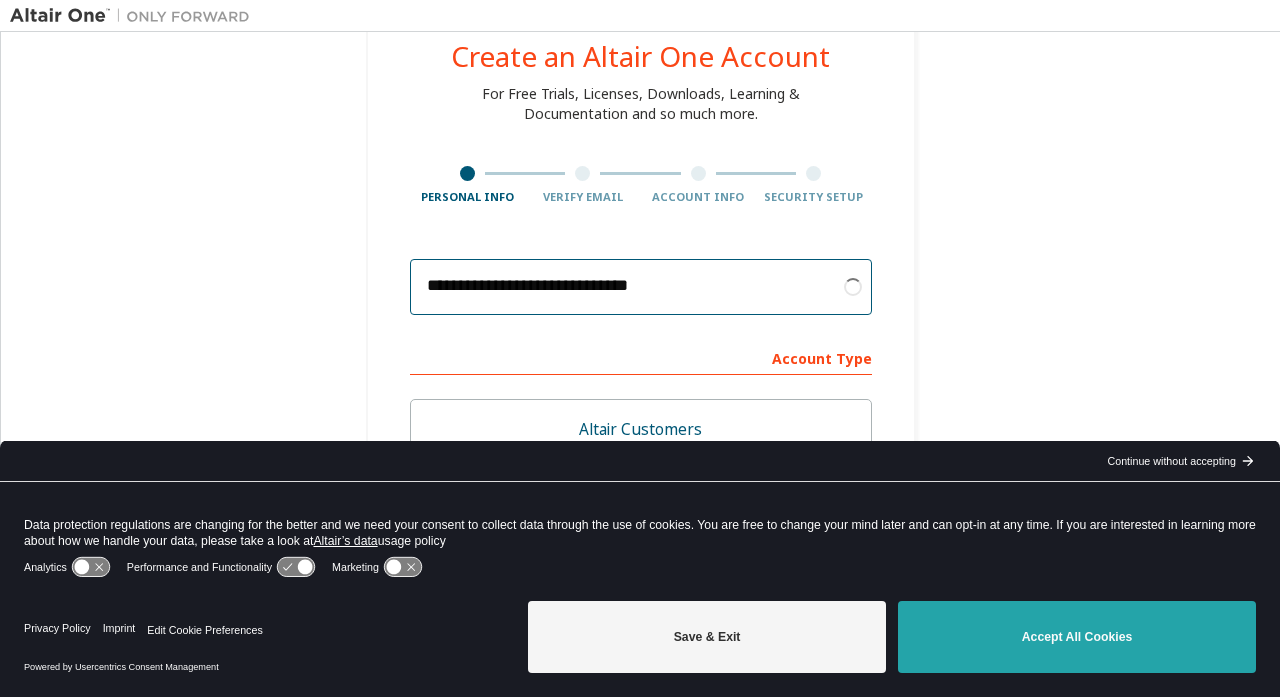 type on "**********" 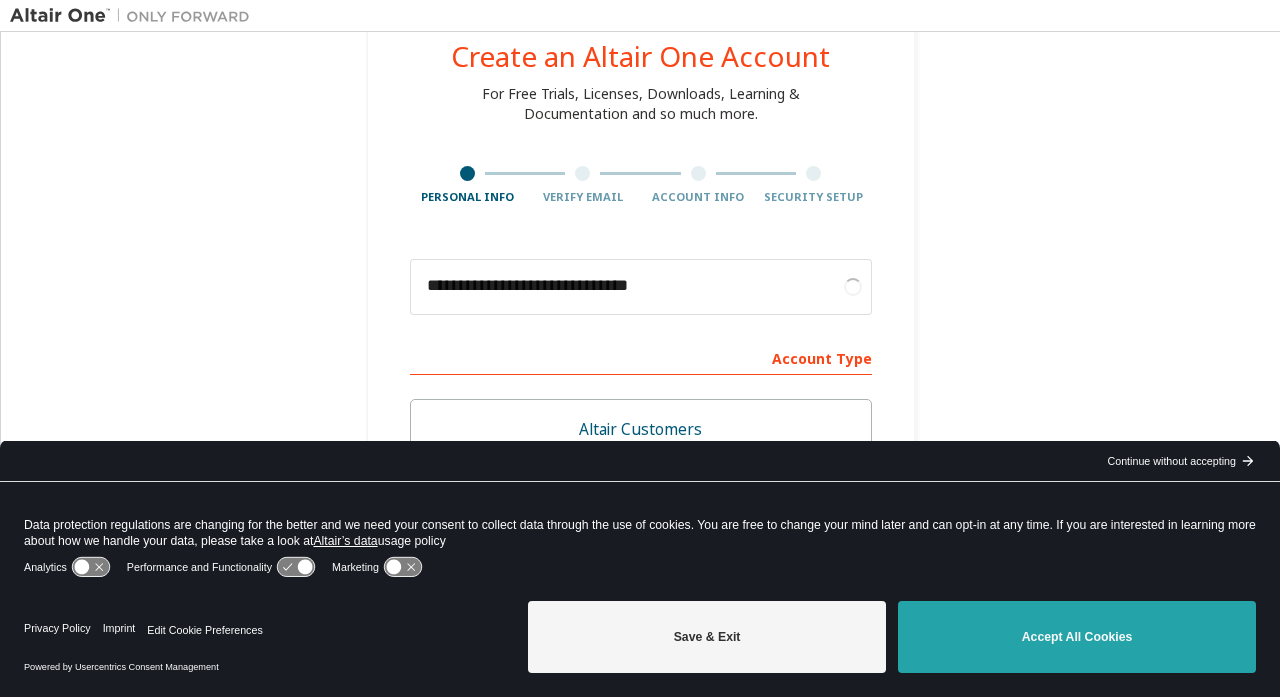 click on "Accept All Cookies" at bounding box center (1077, 637) 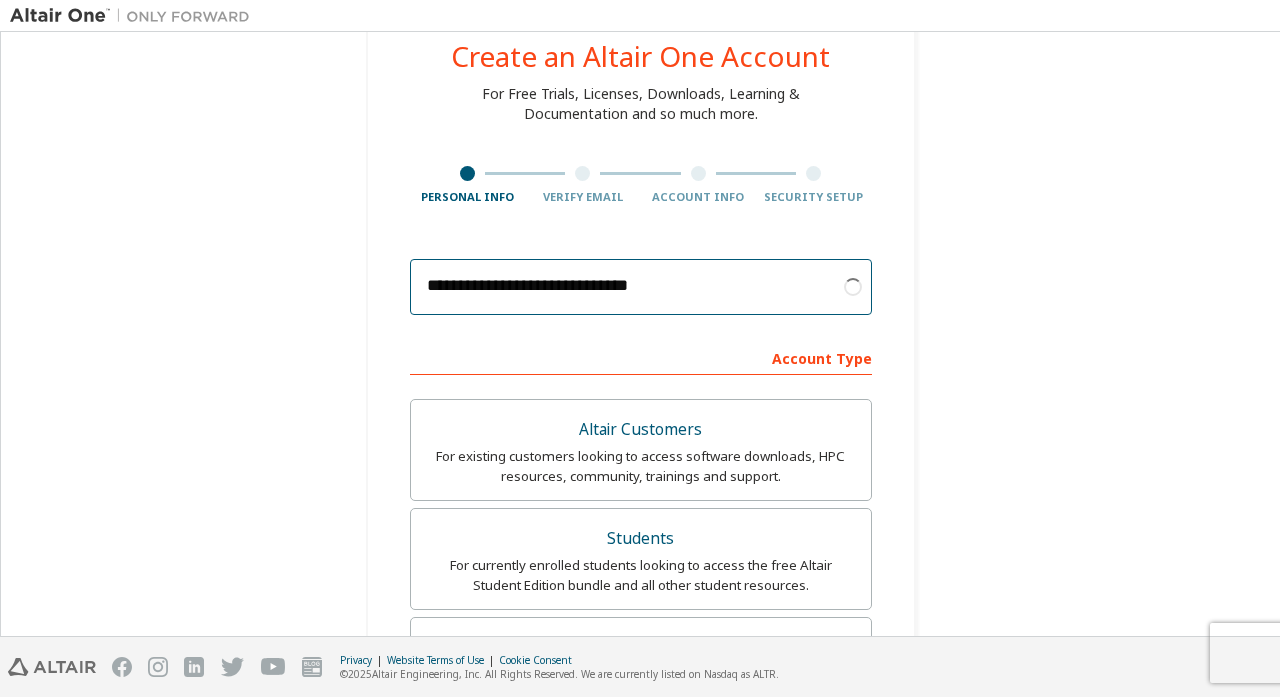 click on "**********" at bounding box center [641, 287] 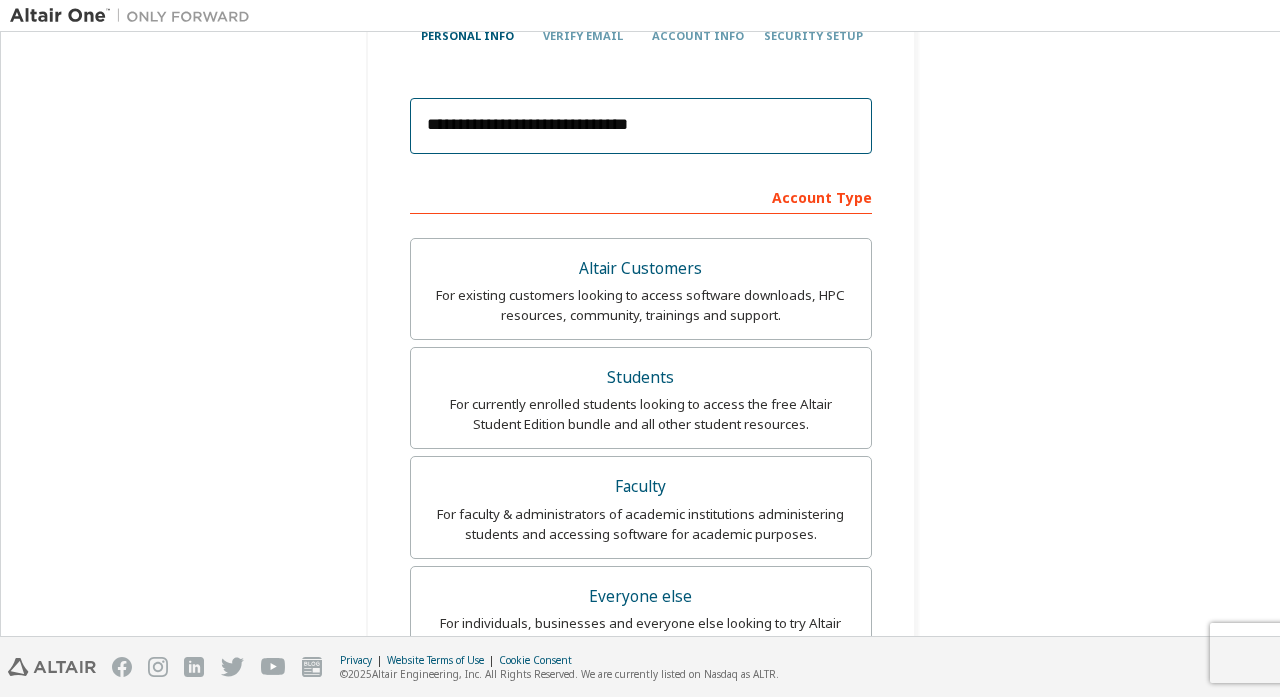 scroll, scrollTop: 226, scrollLeft: 0, axis: vertical 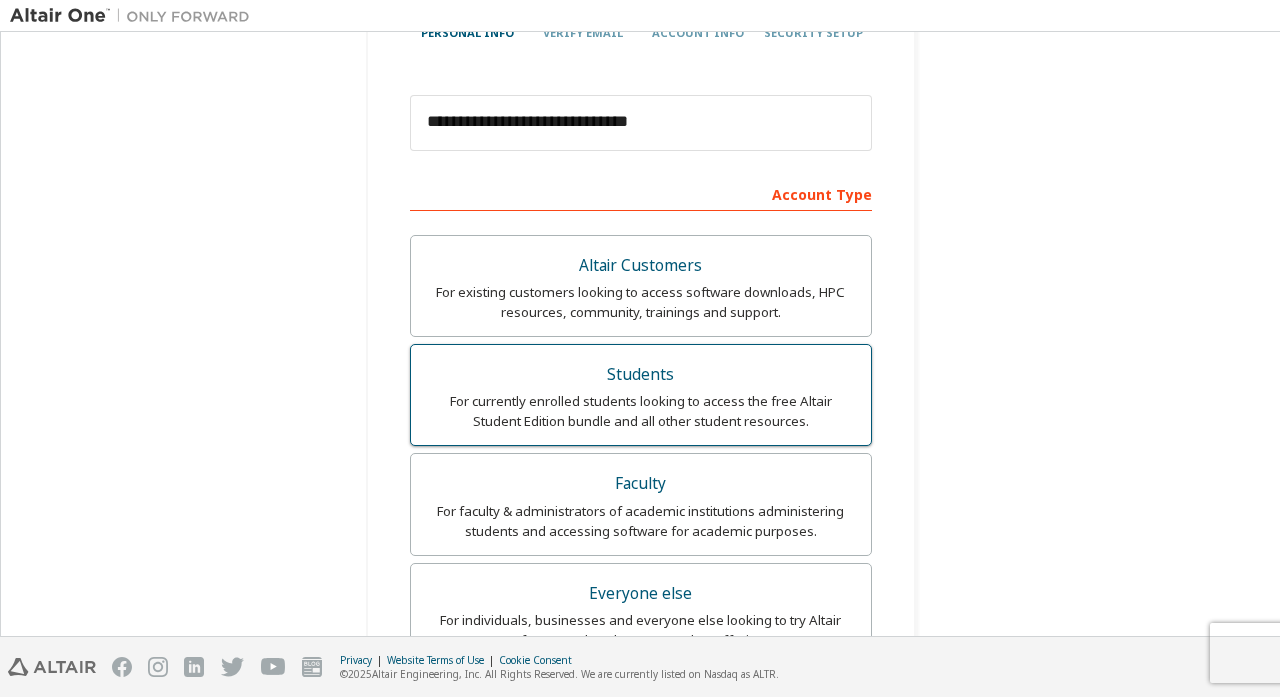 click on "Students" at bounding box center [641, 375] 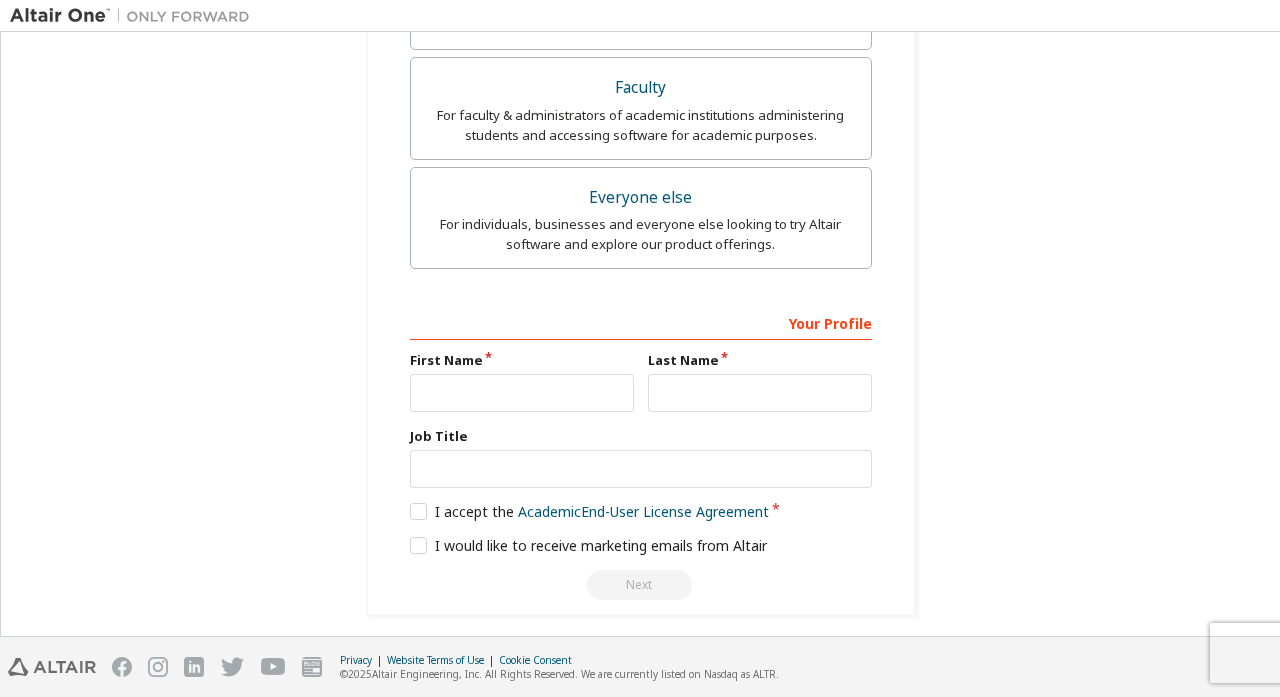 scroll, scrollTop: 621, scrollLeft: 0, axis: vertical 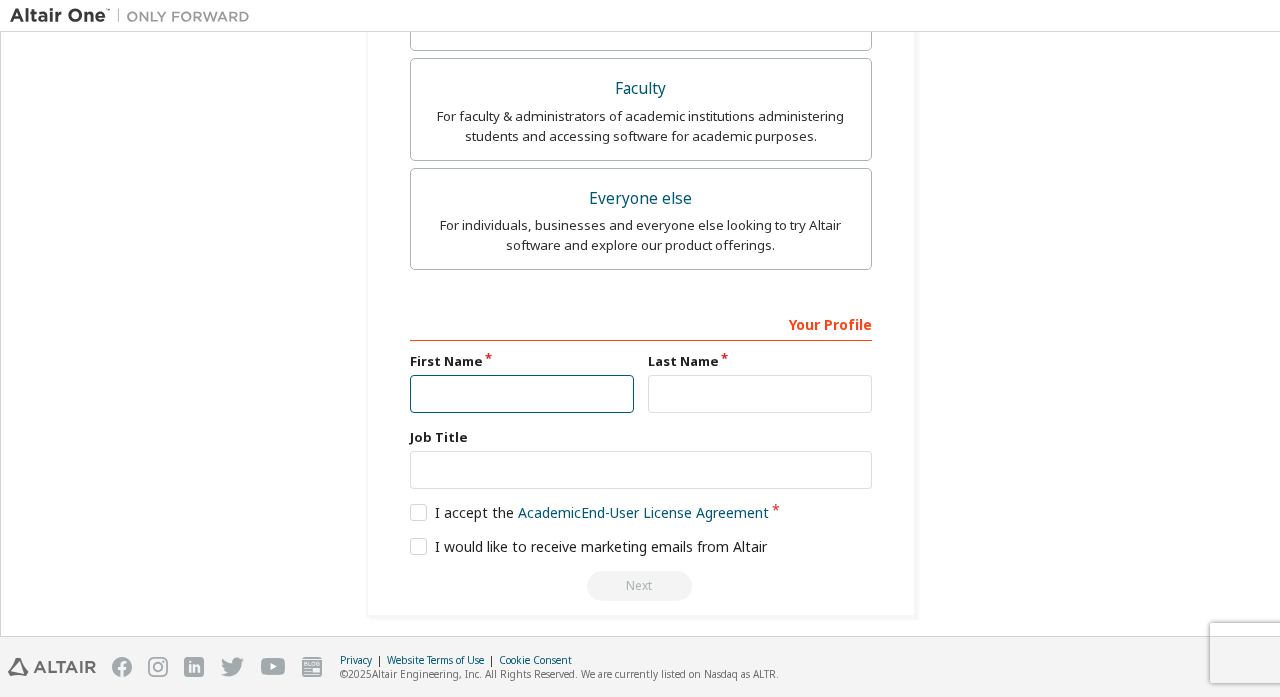 click at bounding box center [522, 394] 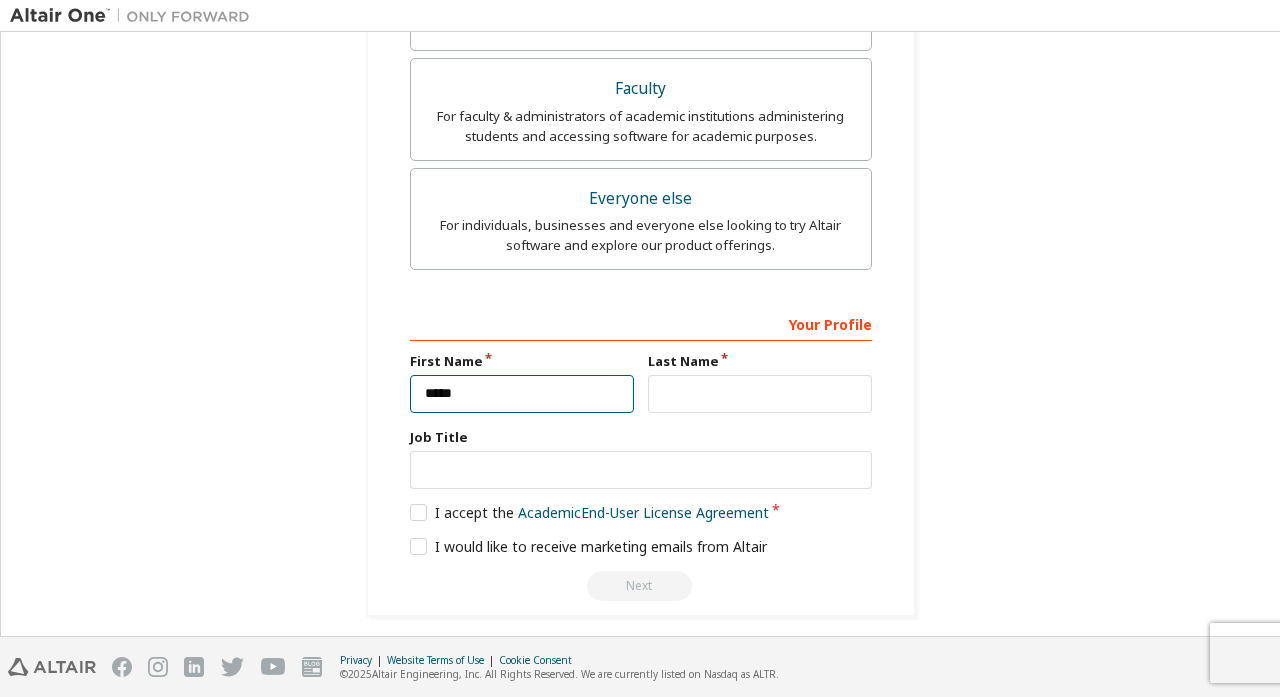 type on "*****" 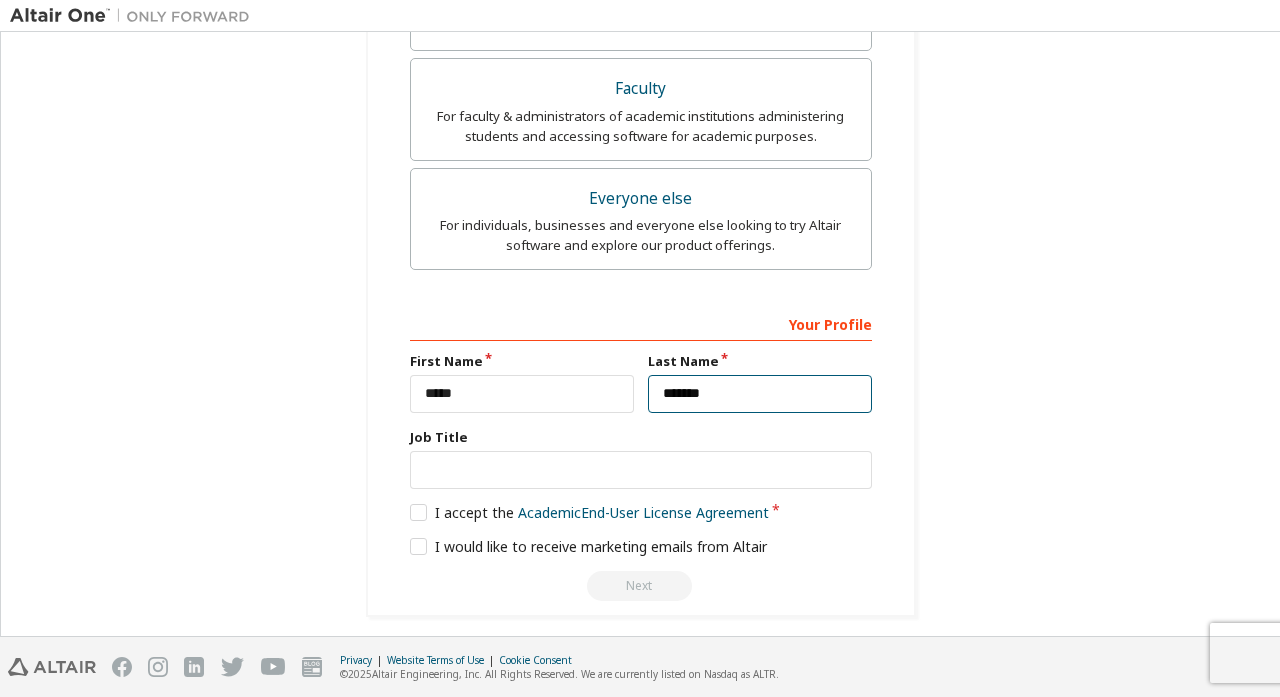 type on "*******" 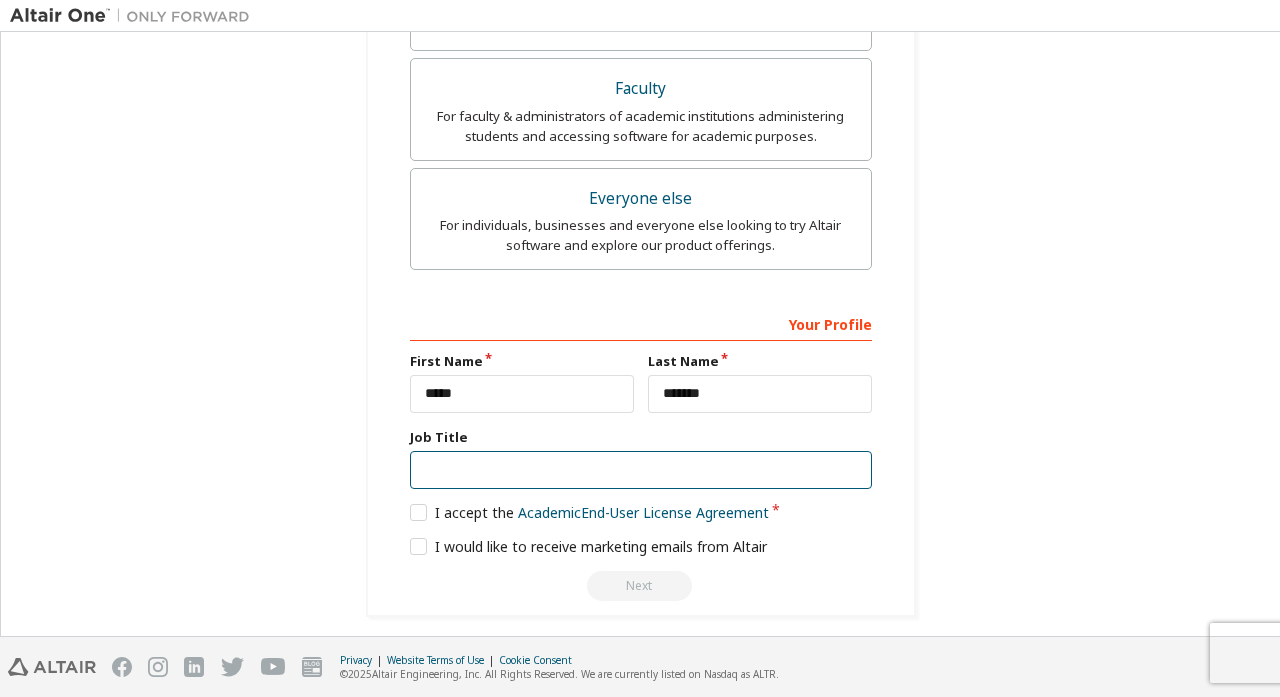 scroll, scrollTop: 617, scrollLeft: 0, axis: vertical 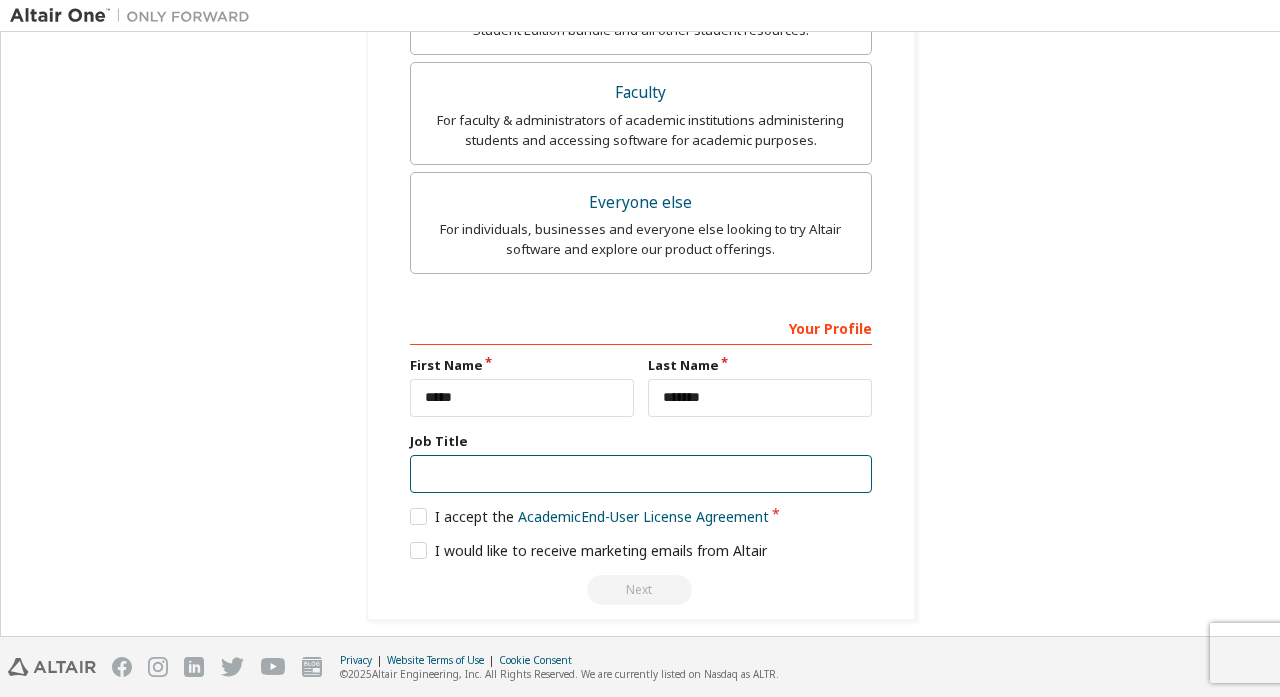 click at bounding box center (641, 474) 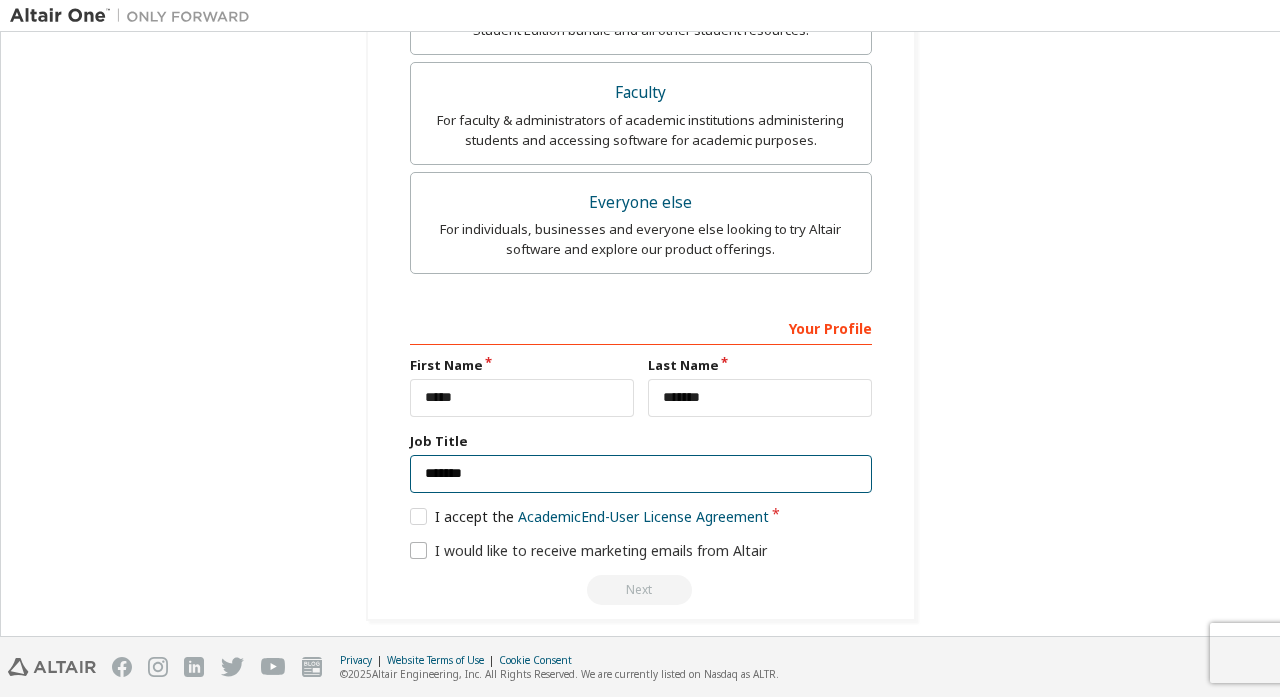 scroll, scrollTop: 613, scrollLeft: 0, axis: vertical 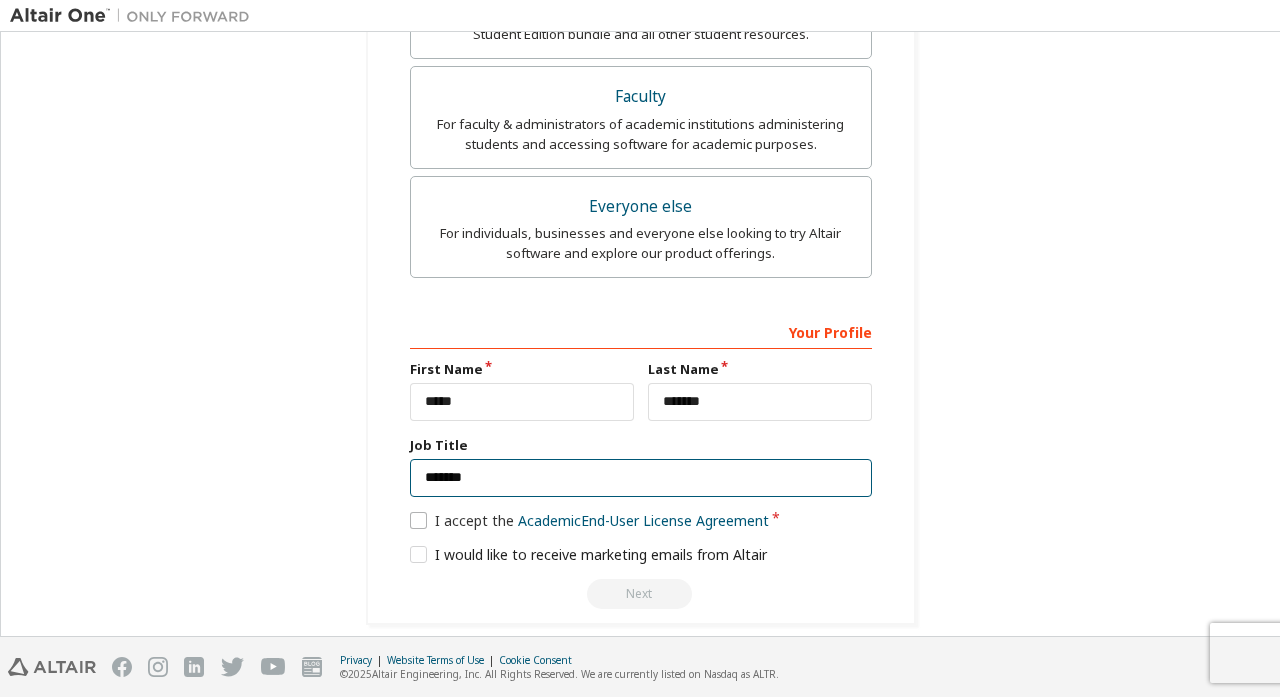type on "*******" 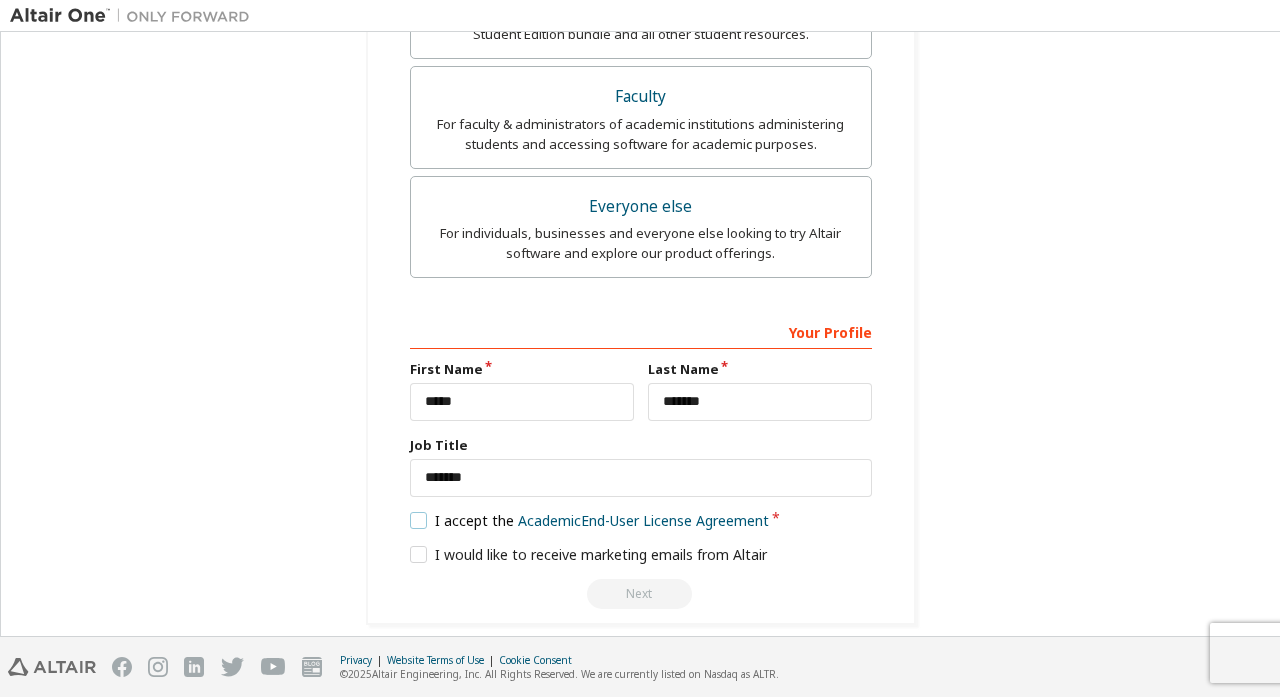 click on "I accept the   Academic   End-User License Agreement" at bounding box center (590, 520) 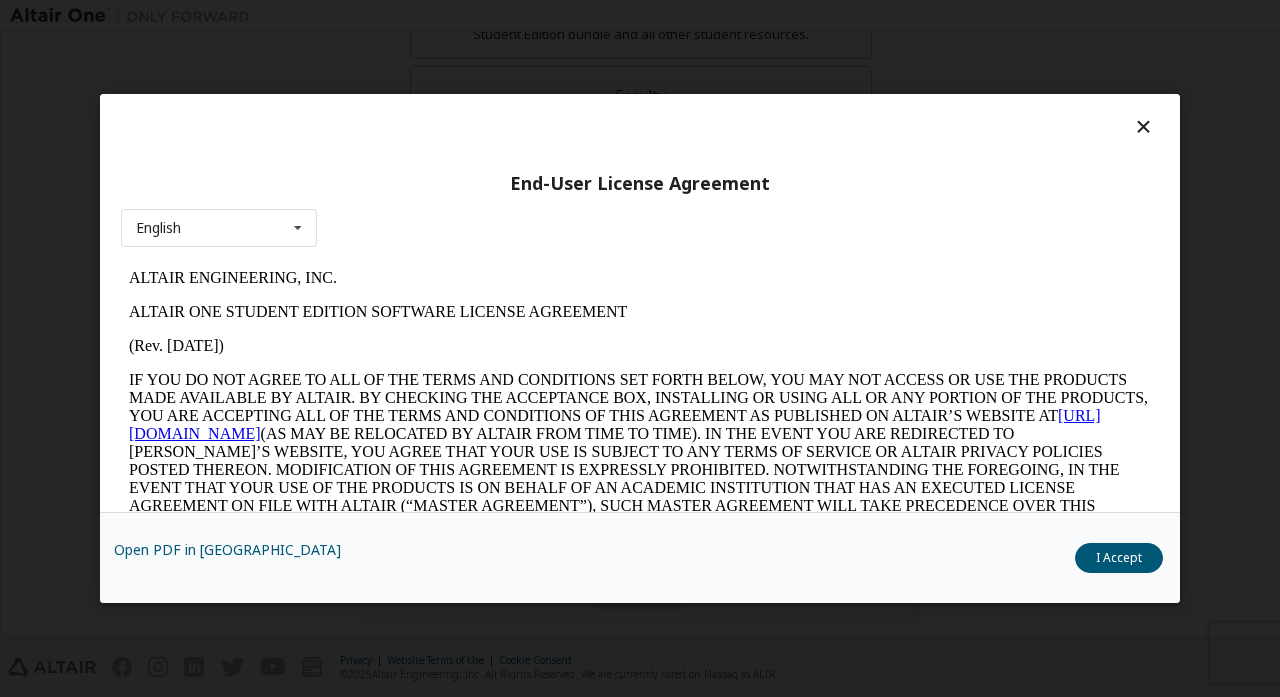 scroll, scrollTop: 0, scrollLeft: 0, axis: both 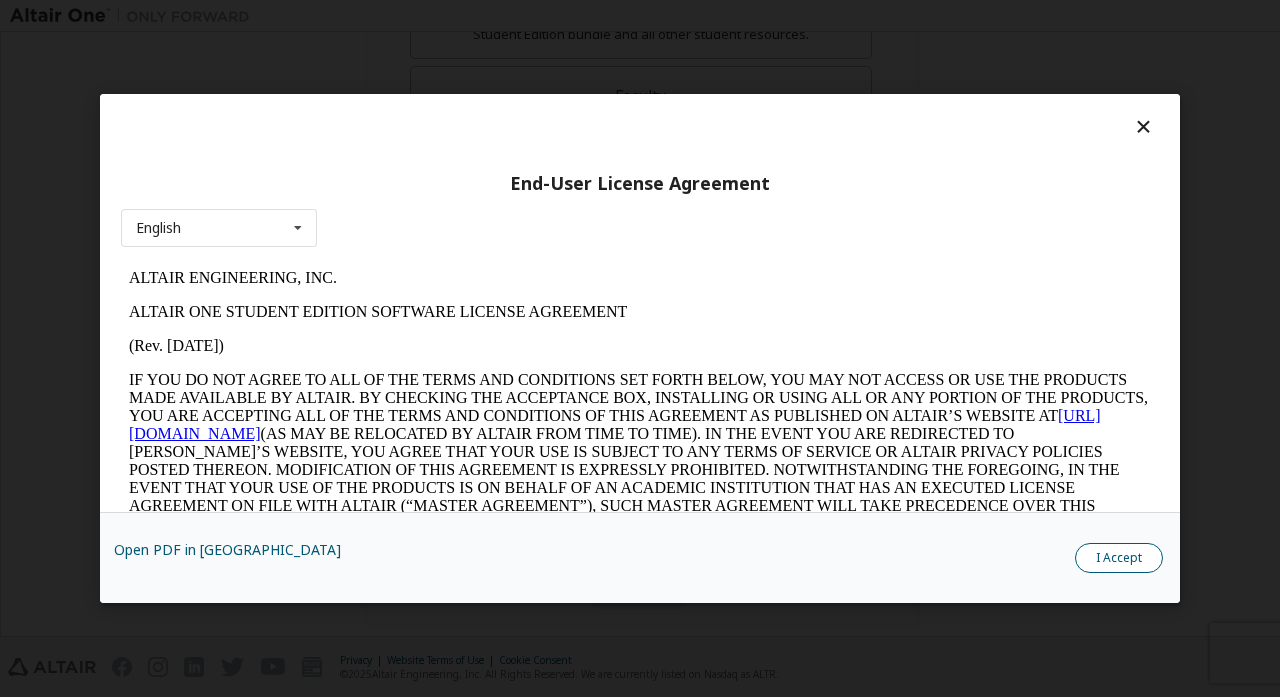 click on "I Accept" at bounding box center [1119, 558] 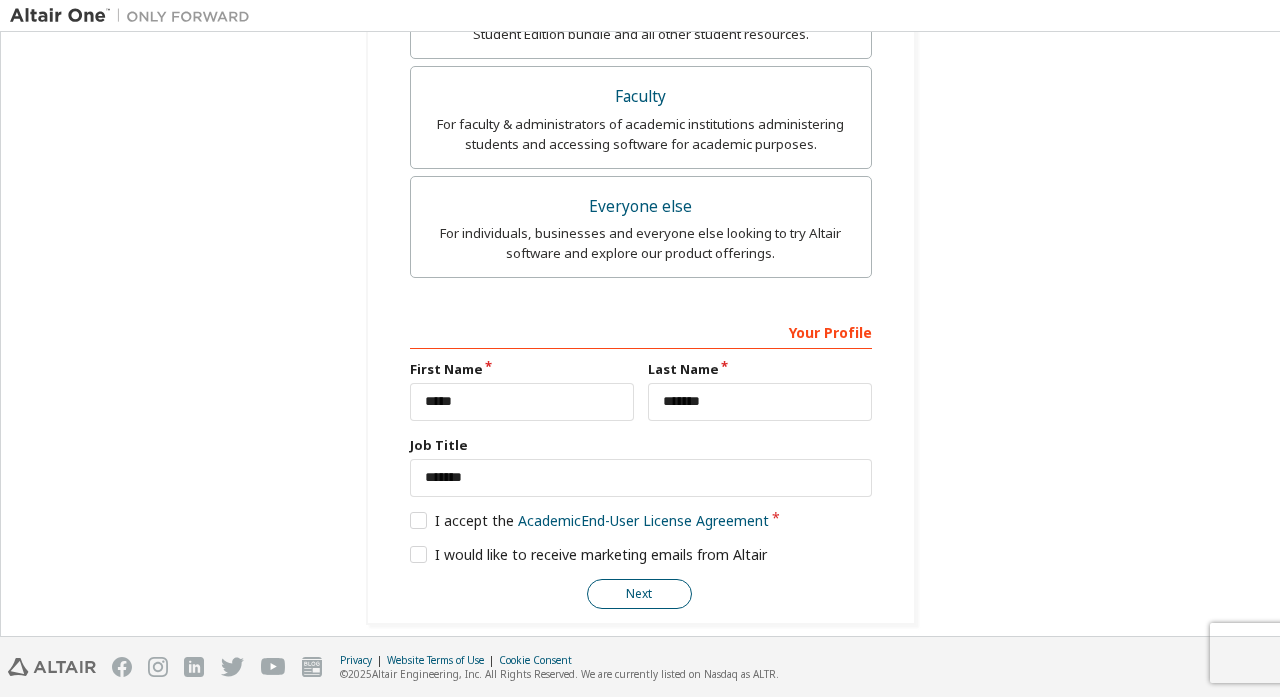 click on "Next" at bounding box center (639, 594) 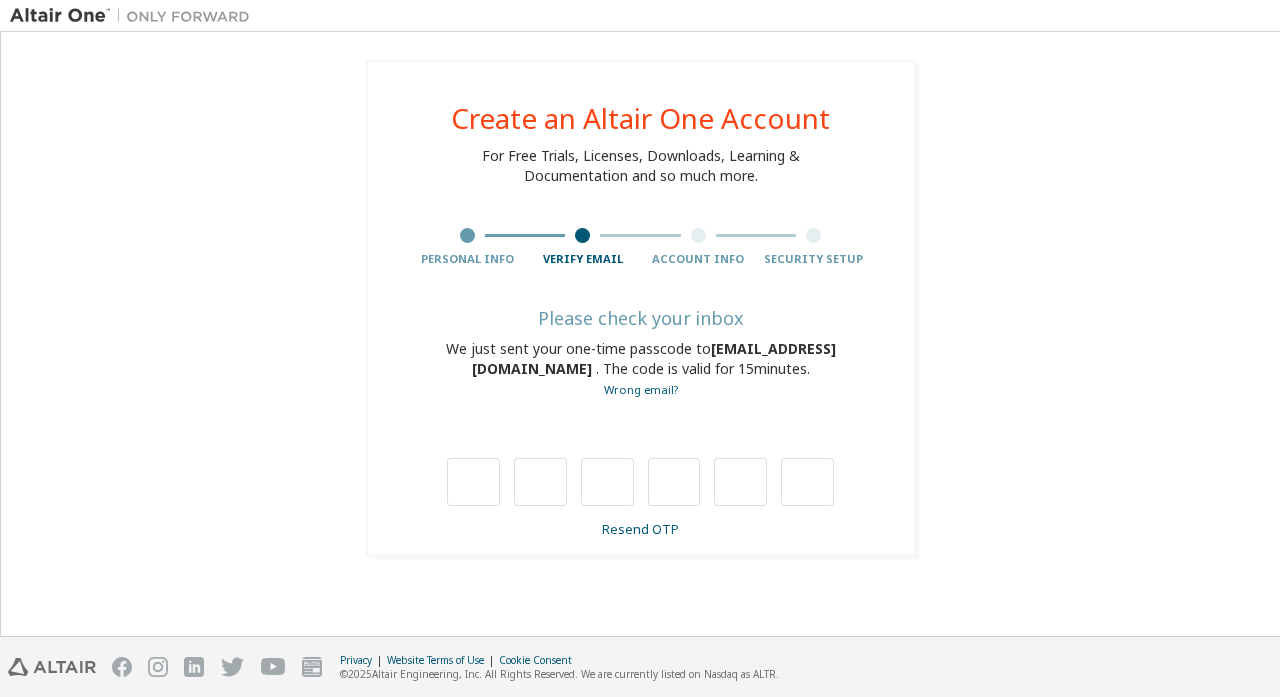 scroll, scrollTop: 0, scrollLeft: 0, axis: both 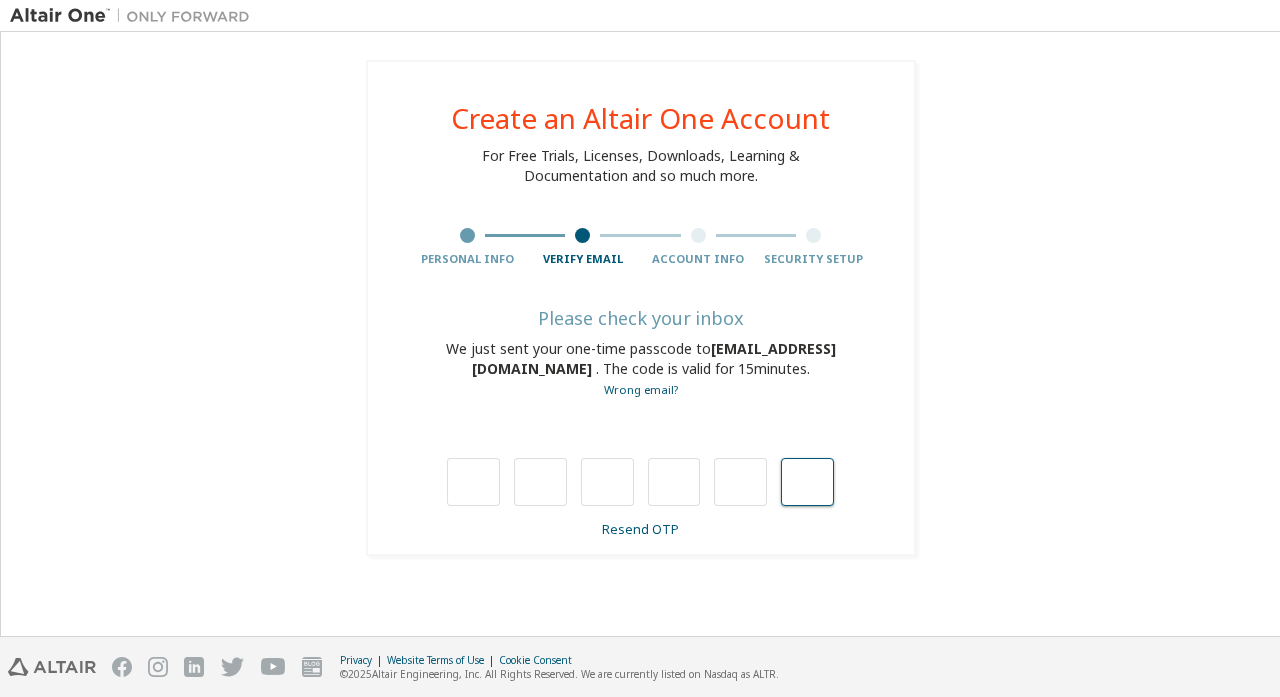 paste on "*" 